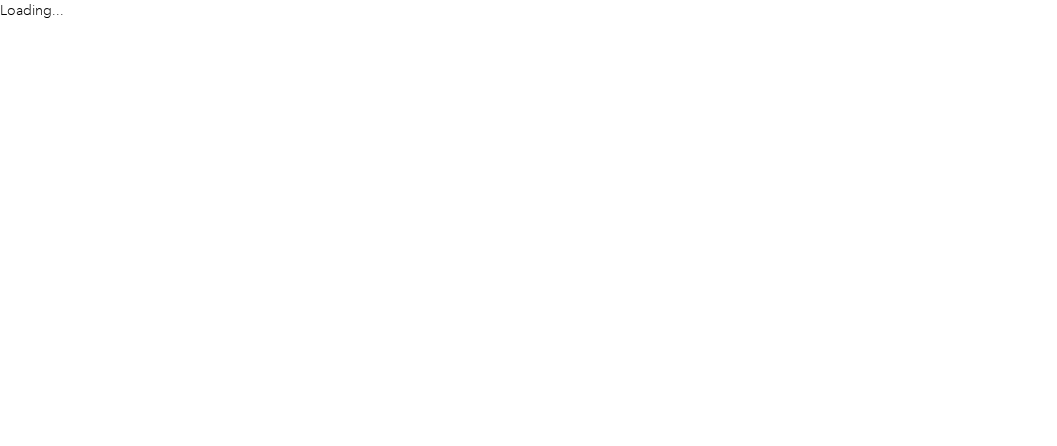 scroll, scrollTop: 0, scrollLeft: 0, axis: both 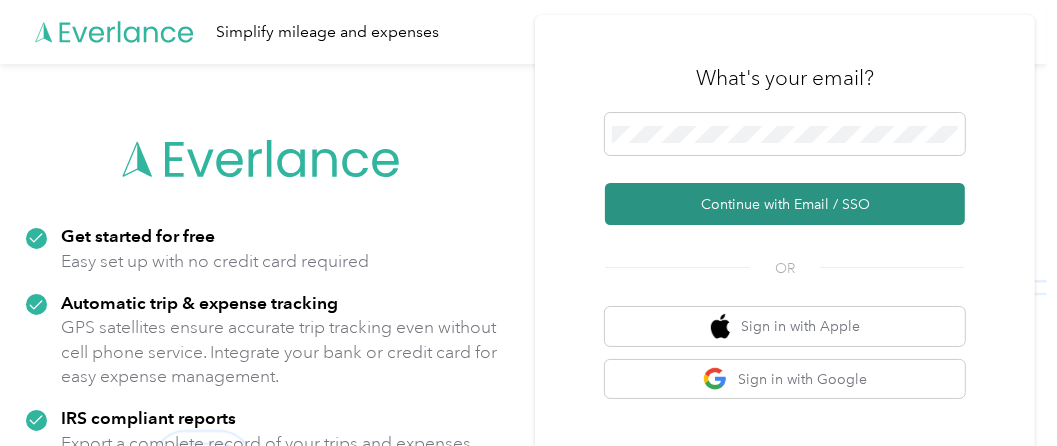click on "Continue with Email / SSO" at bounding box center [785, 204] 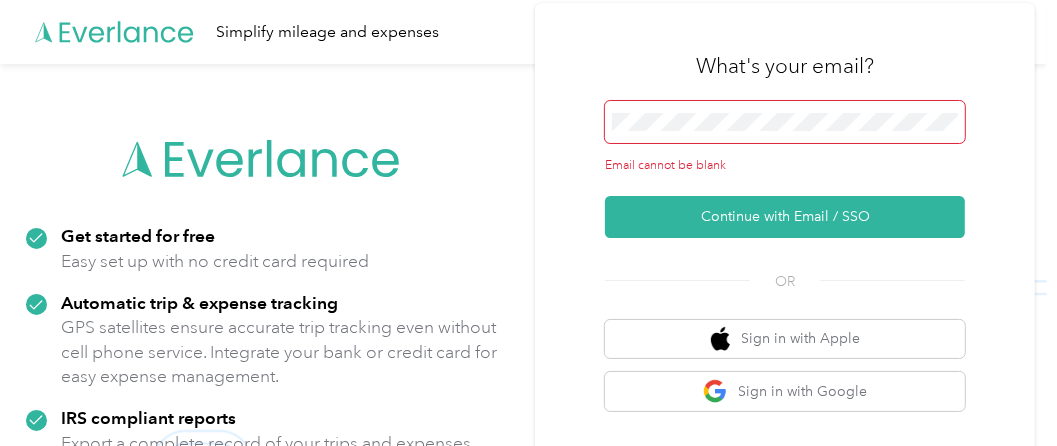 click on "What's your email?" at bounding box center (785, 66) 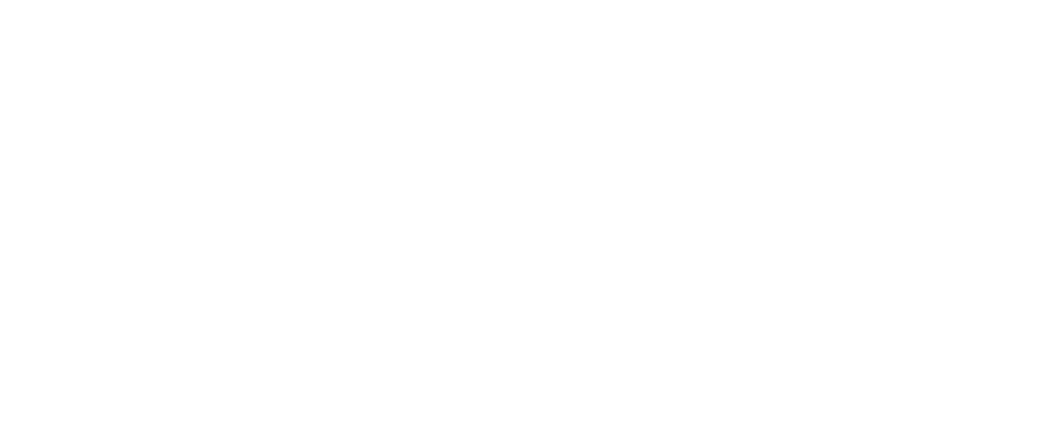scroll, scrollTop: 0, scrollLeft: 0, axis: both 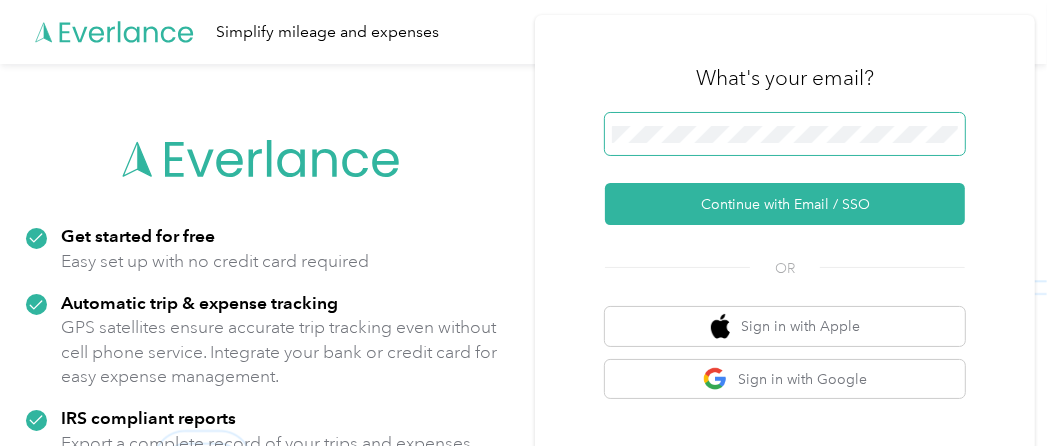 click at bounding box center [785, 134] 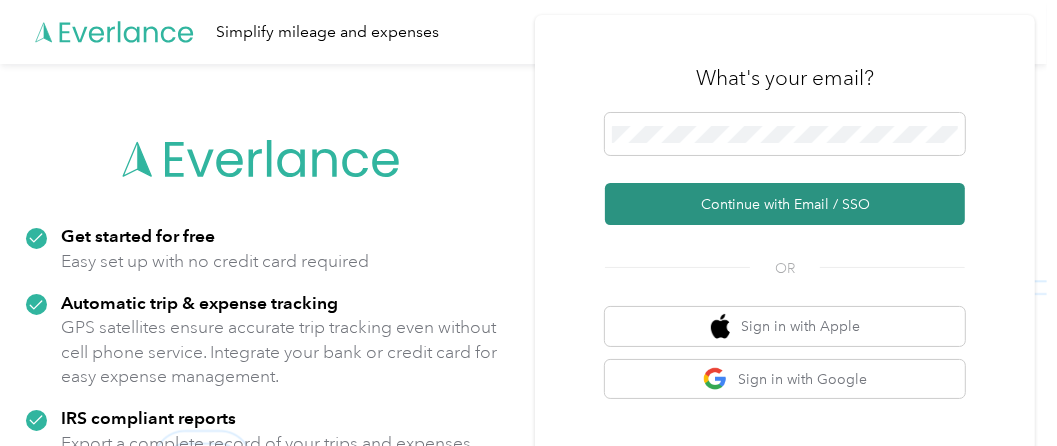 click on "Continue with Email / SSO" at bounding box center (785, 204) 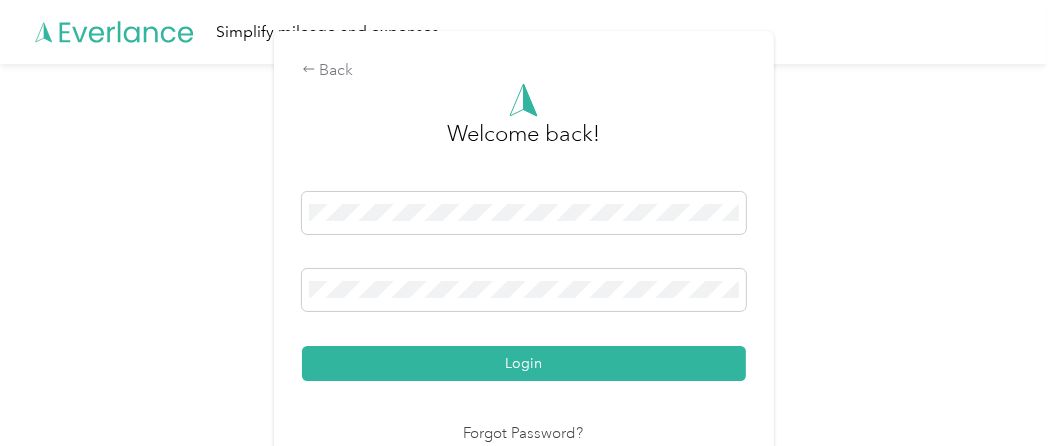 click on "Login" at bounding box center (524, 363) 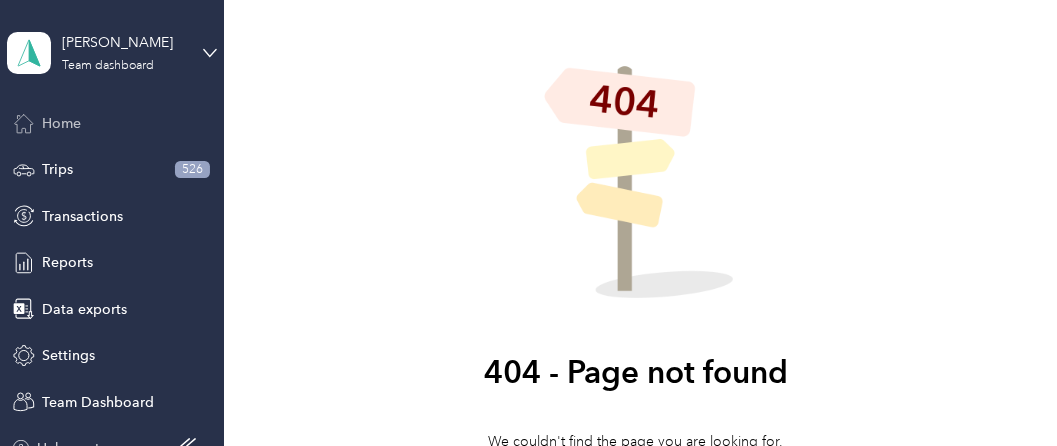 click on "Home" at bounding box center (61, 123) 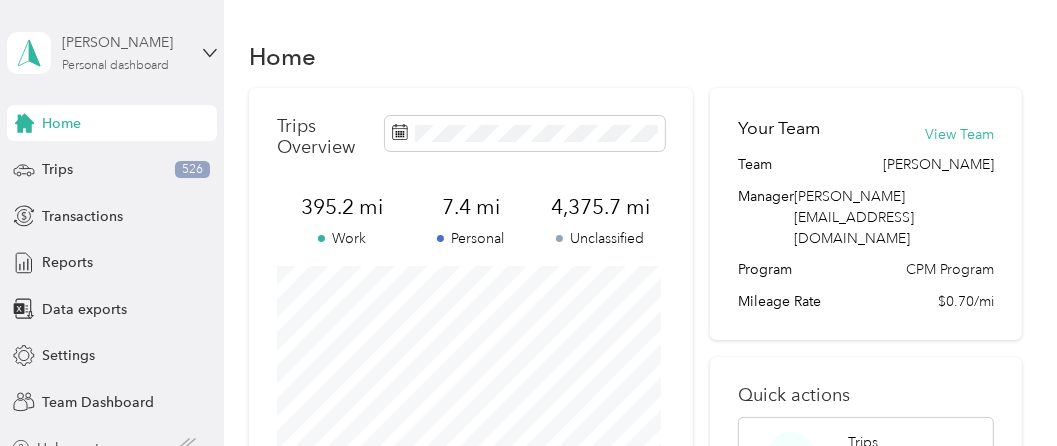 click on "Personal dashboard" at bounding box center [115, 66] 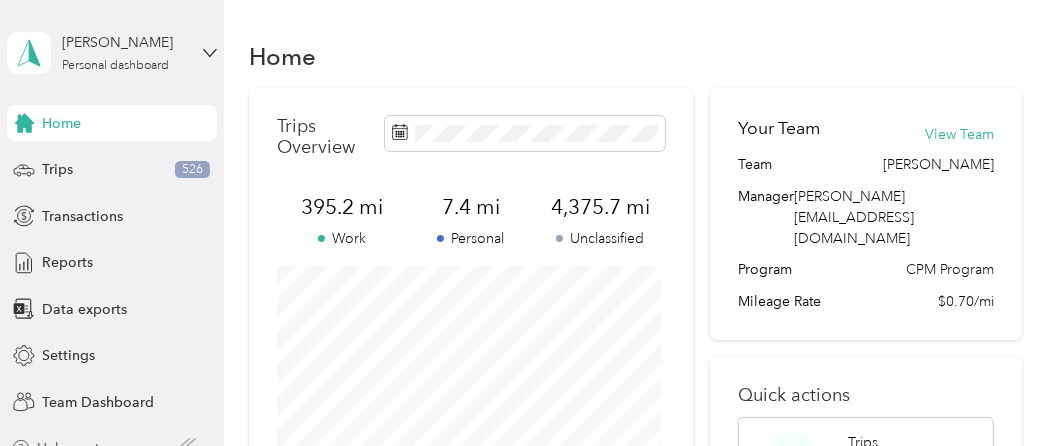 drag, startPoint x: 111, startPoint y: 162, endPoint x: 93, endPoint y: 152, distance: 20.59126 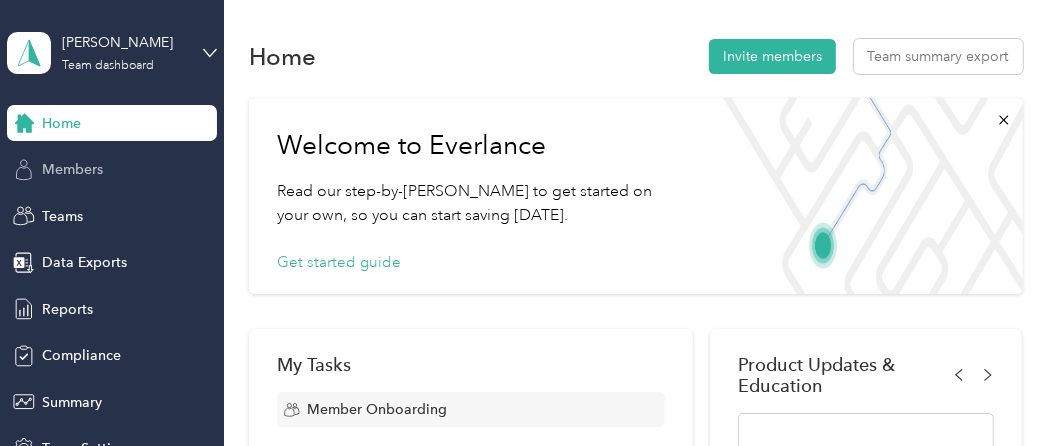 click on "Members" at bounding box center [72, 169] 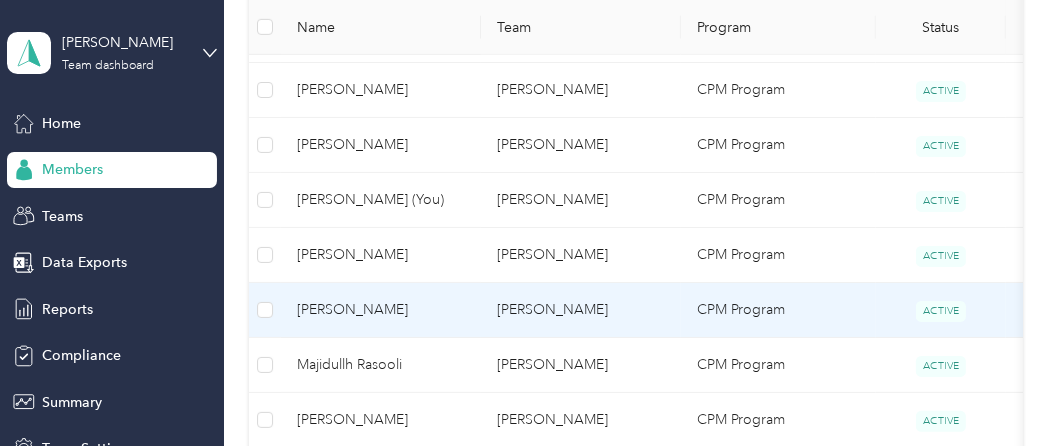 scroll, scrollTop: 899, scrollLeft: 0, axis: vertical 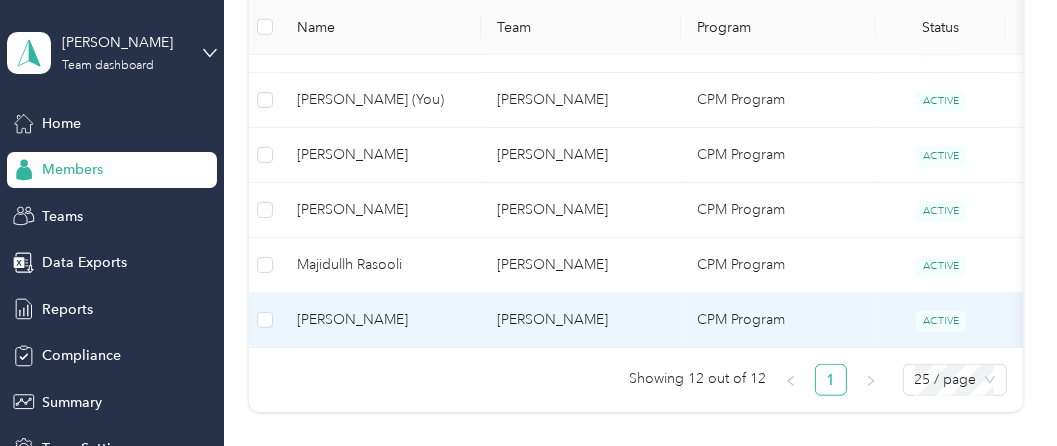 click on "[PERSON_NAME]" at bounding box center (381, 320) 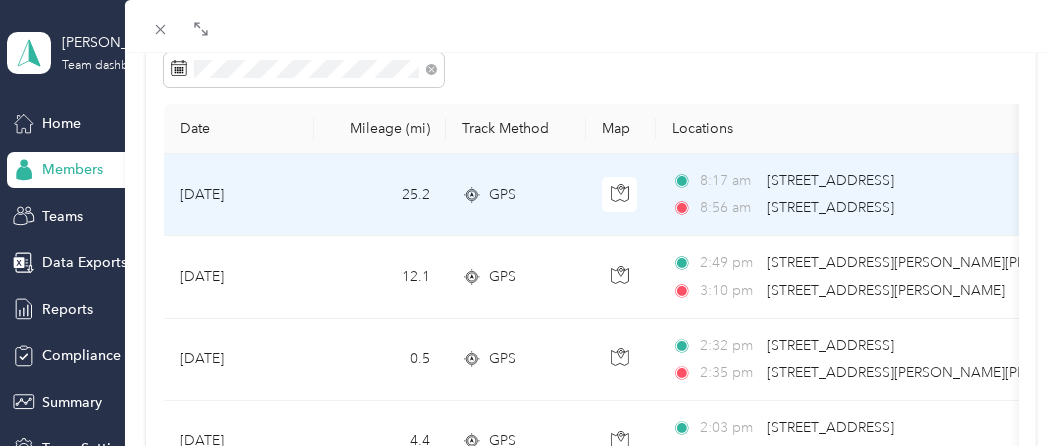 scroll, scrollTop: 199, scrollLeft: 0, axis: vertical 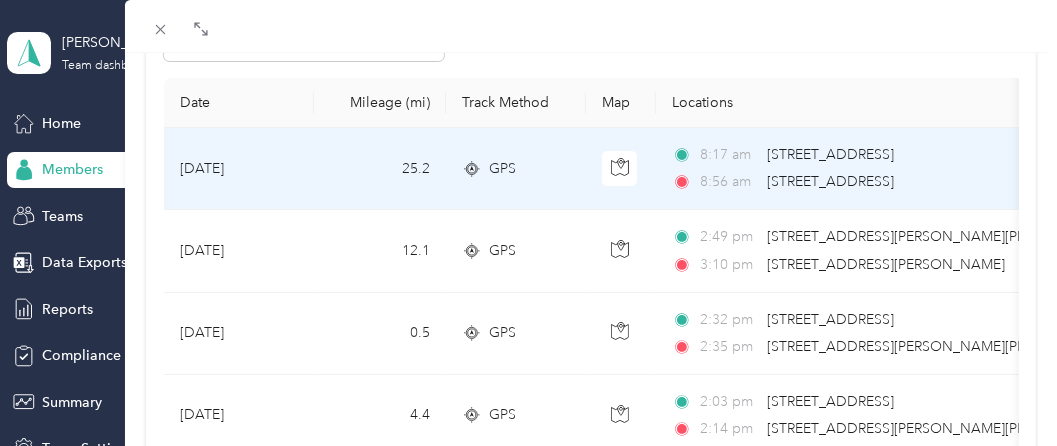 click on "[STREET_ADDRESS]" at bounding box center [830, 181] 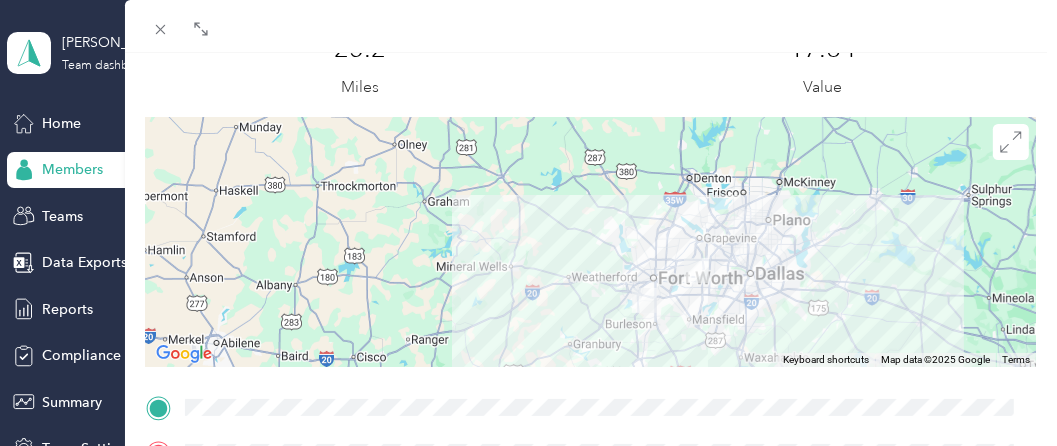 scroll, scrollTop: 0, scrollLeft: 0, axis: both 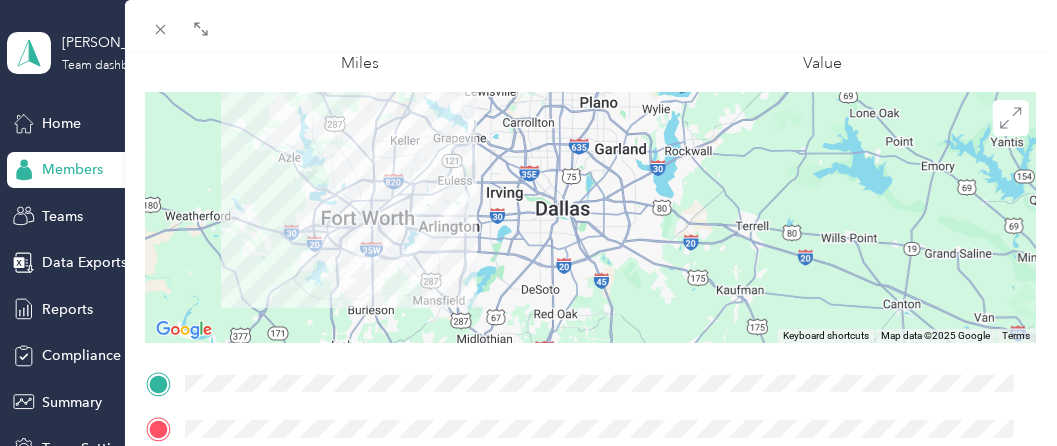 drag, startPoint x: 606, startPoint y: 203, endPoint x: 643, endPoint y: 147, distance: 67.11929 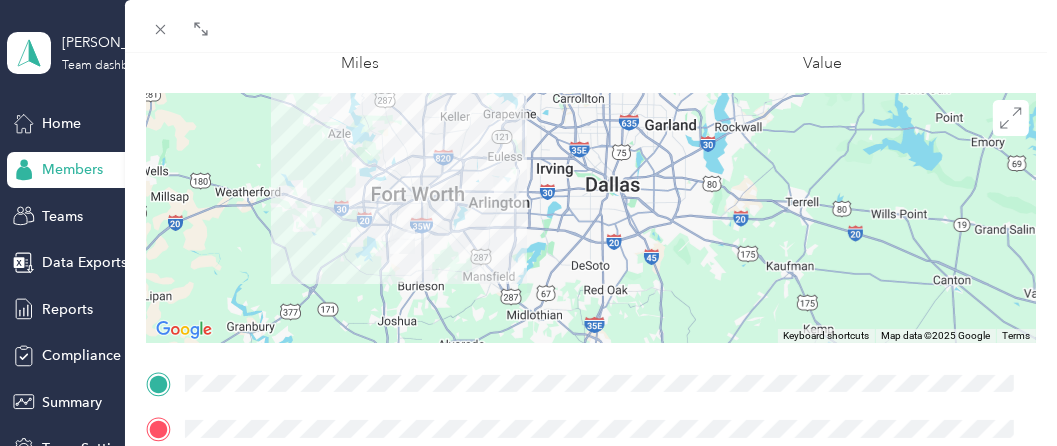 drag, startPoint x: 688, startPoint y: 260, endPoint x: 736, endPoint y: 243, distance: 50.92151 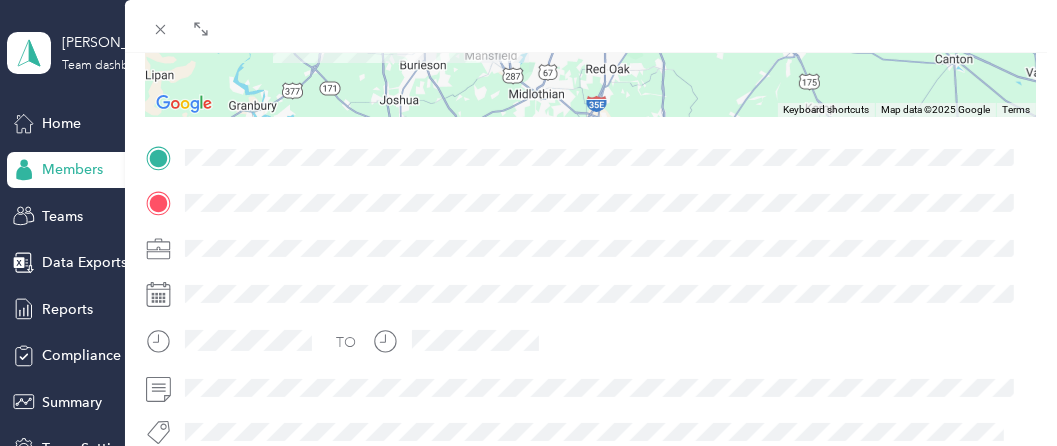 scroll, scrollTop: 342, scrollLeft: 0, axis: vertical 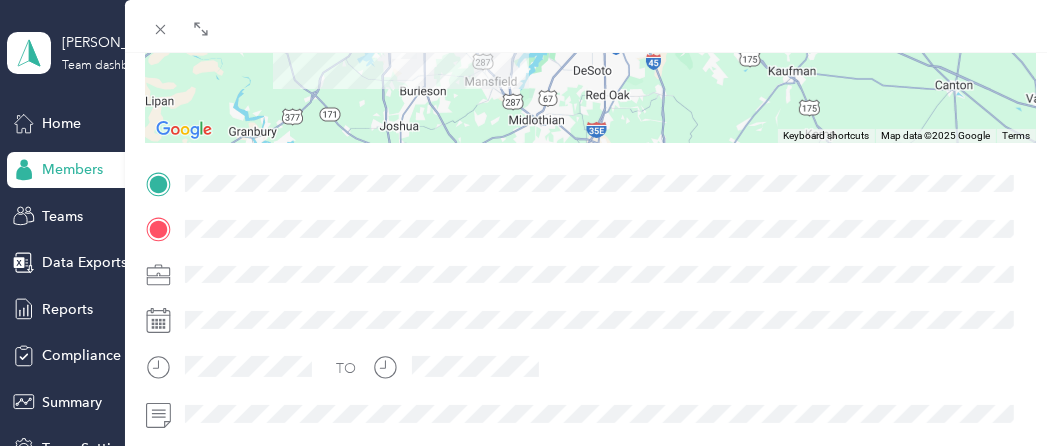 drag, startPoint x: 539, startPoint y: 315, endPoint x: 697, endPoint y: 478, distance: 227.0088 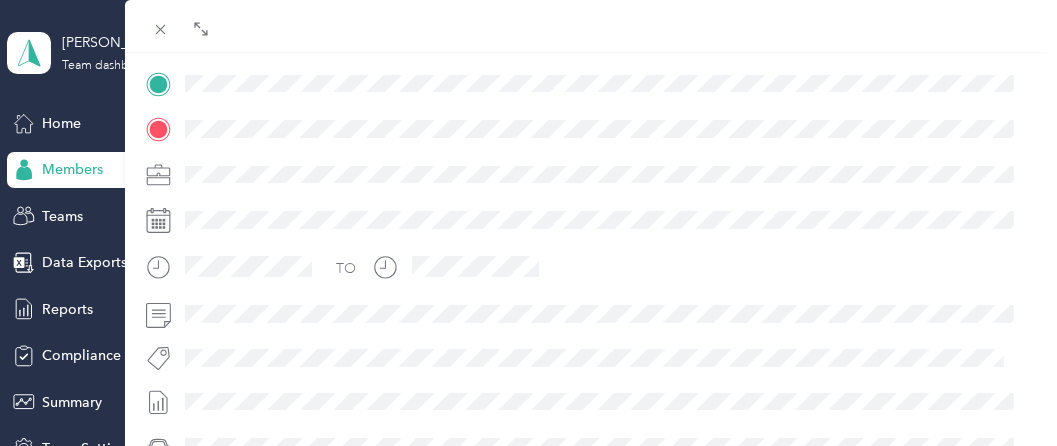 scroll, scrollTop: 242, scrollLeft: 0, axis: vertical 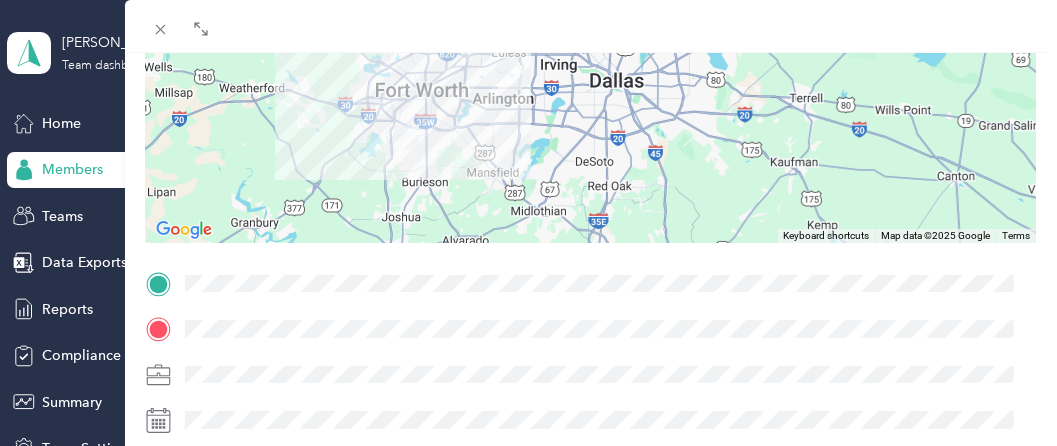 click on "TO" at bounding box center (591, 511) 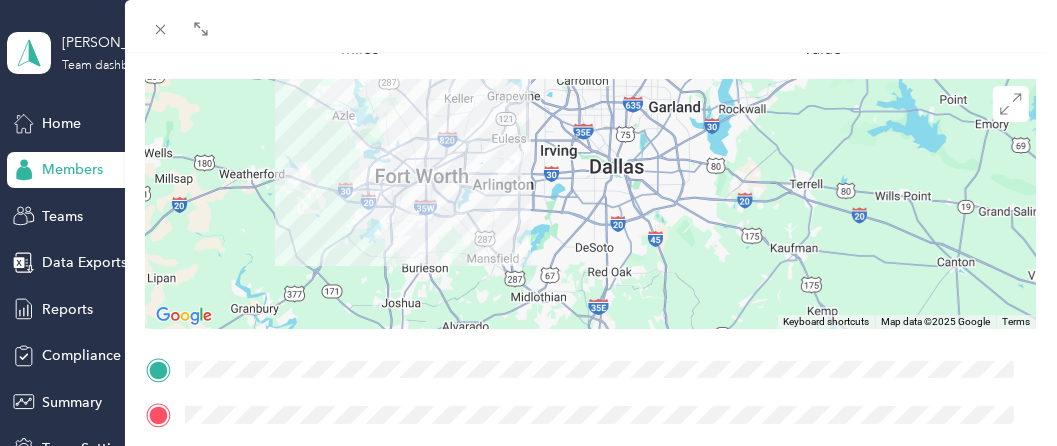 scroll, scrollTop: 142, scrollLeft: 0, axis: vertical 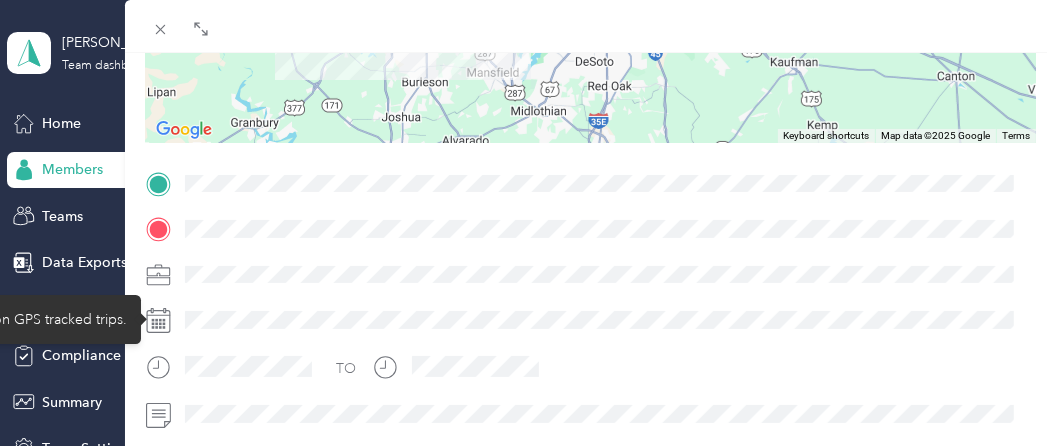 click at bounding box center [607, 320] 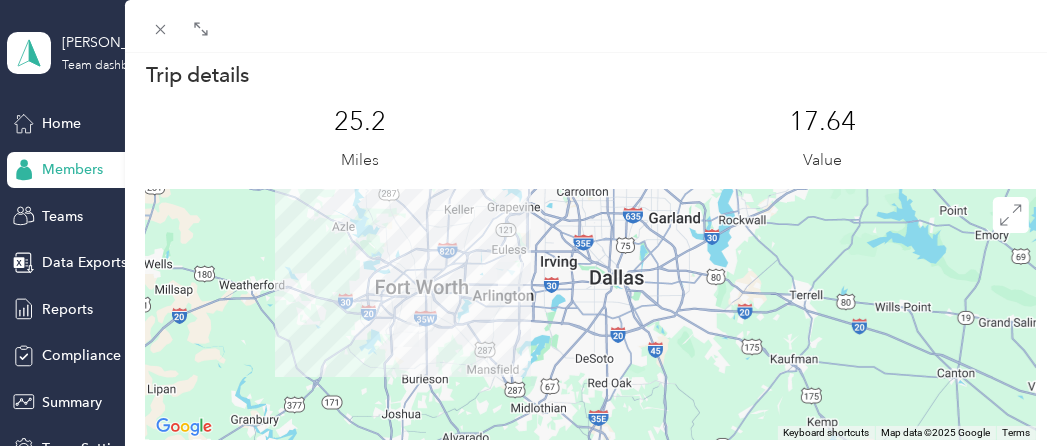 scroll, scrollTop: 42, scrollLeft: 0, axis: vertical 